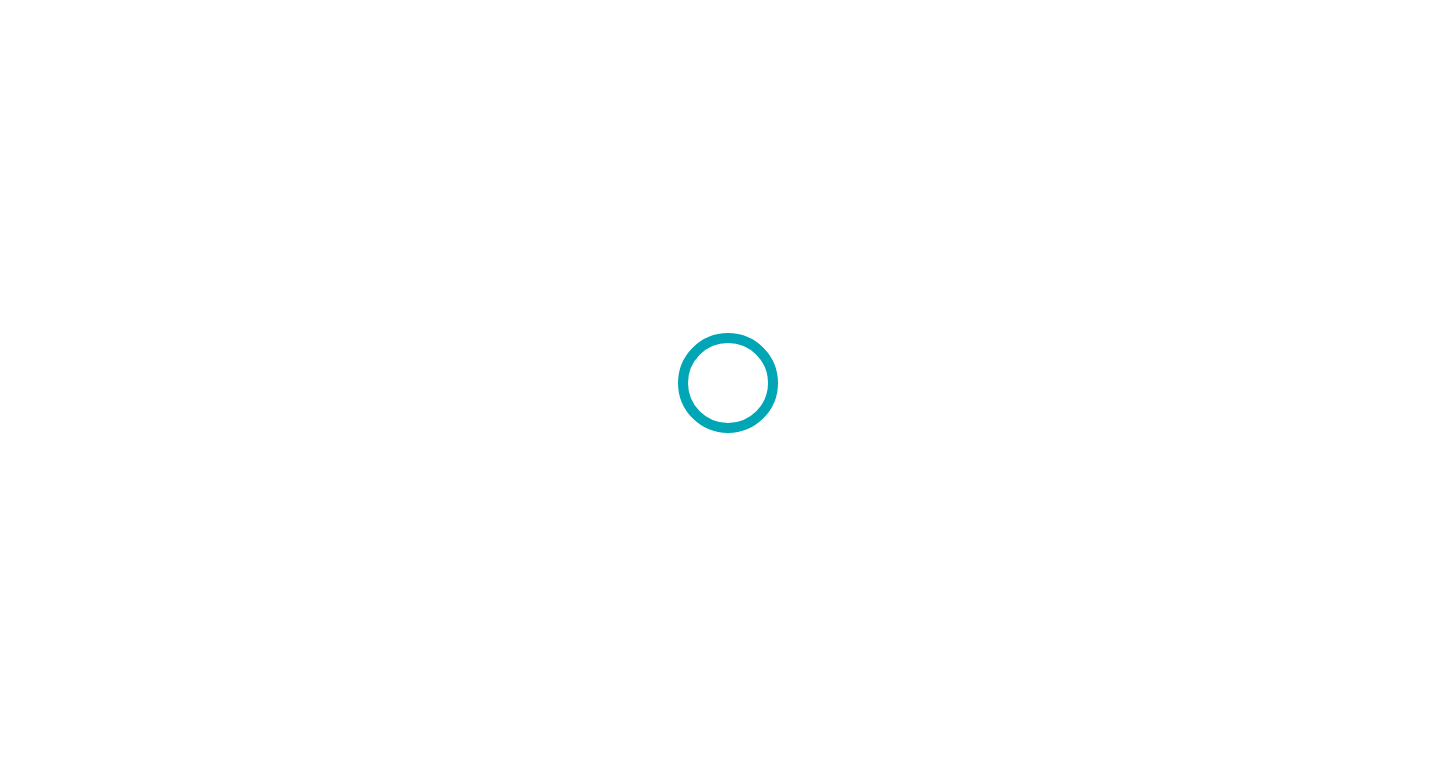 scroll, scrollTop: 0, scrollLeft: 0, axis: both 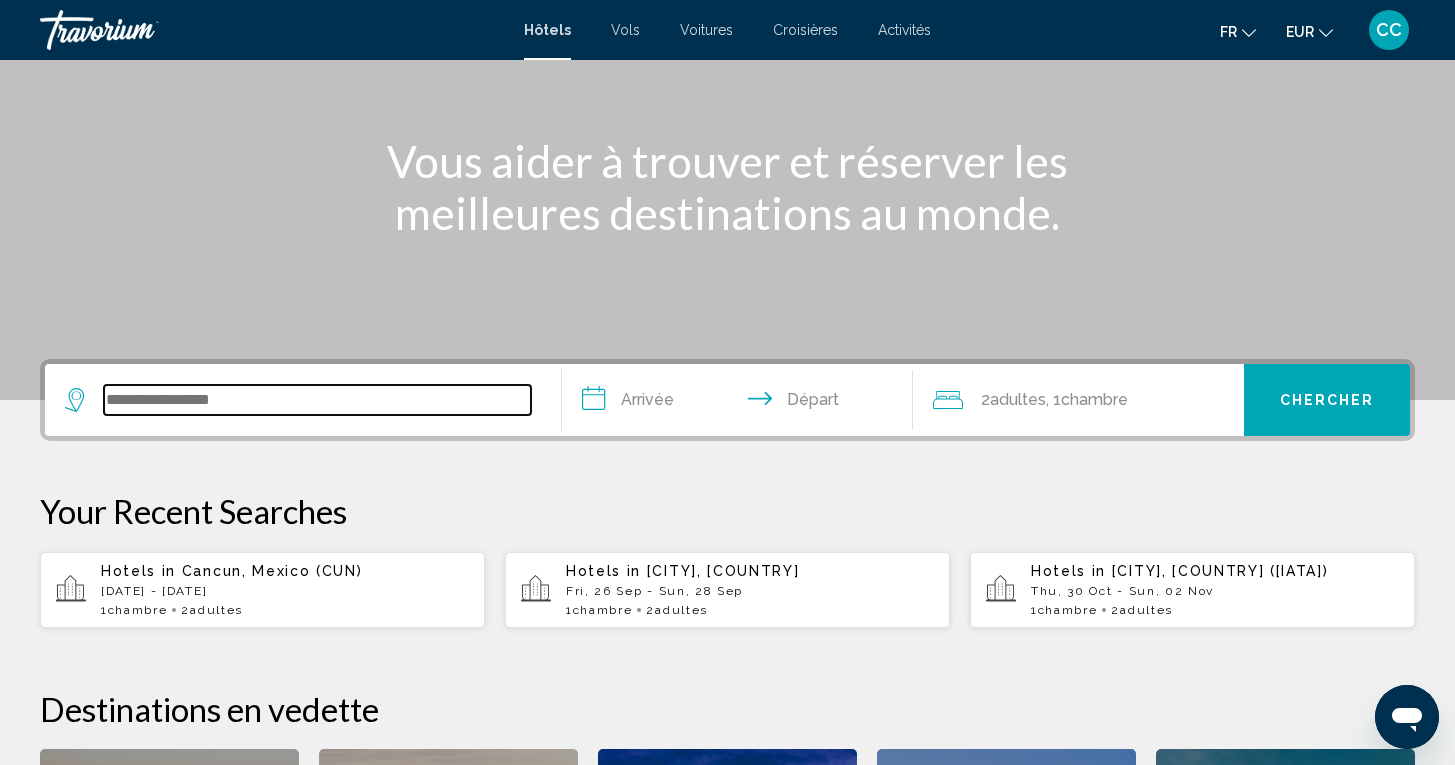click at bounding box center [317, 400] 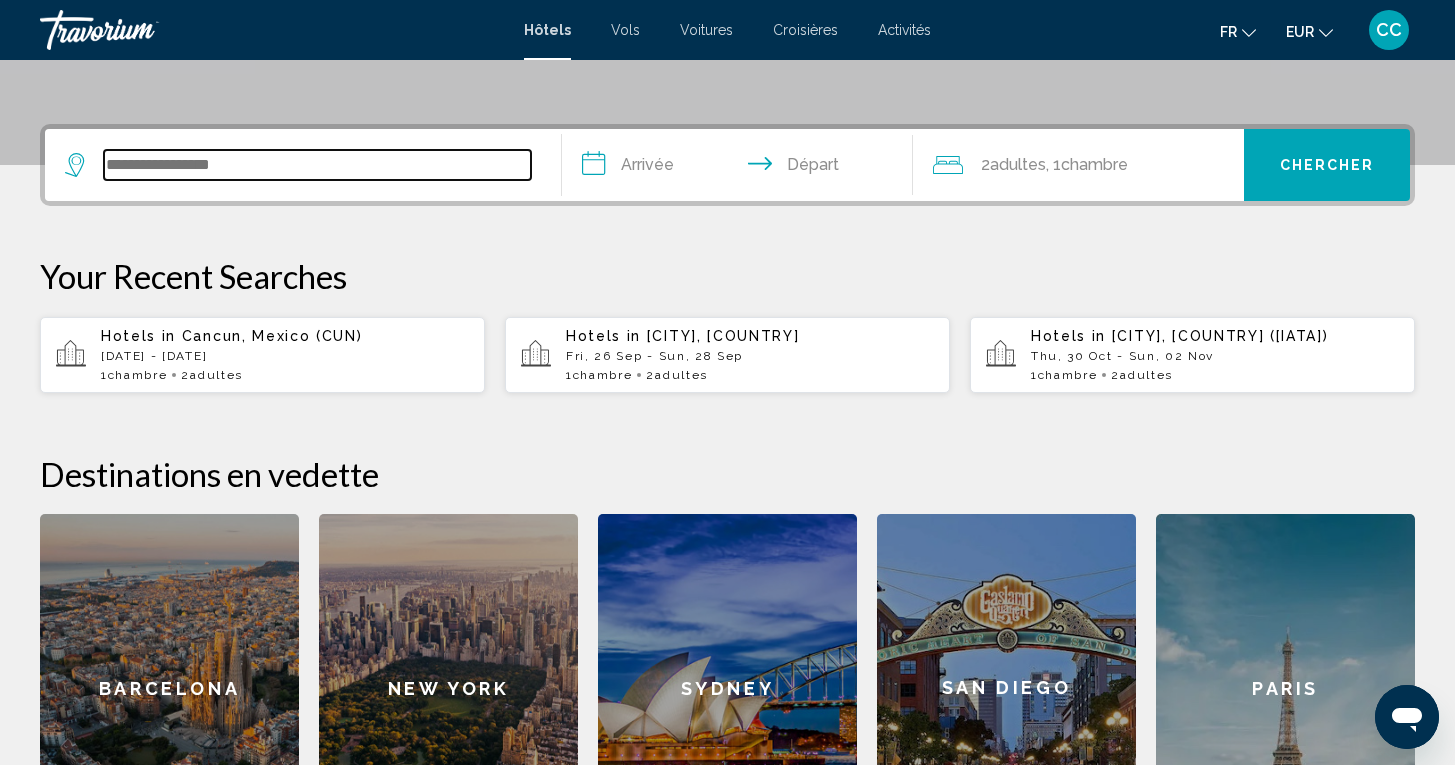scroll, scrollTop: 494, scrollLeft: 0, axis: vertical 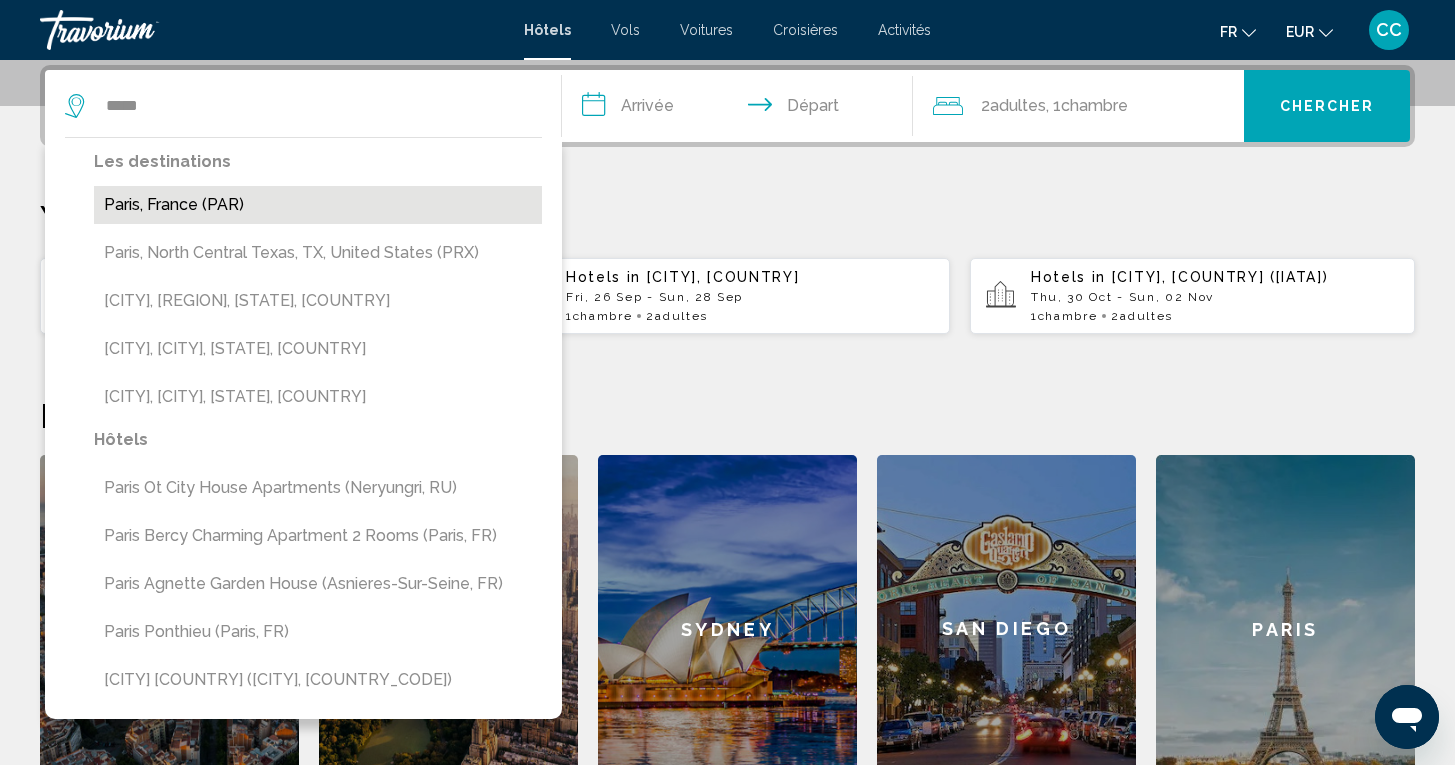 click on "Paris, France (PAR)" at bounding box center [318, 205] 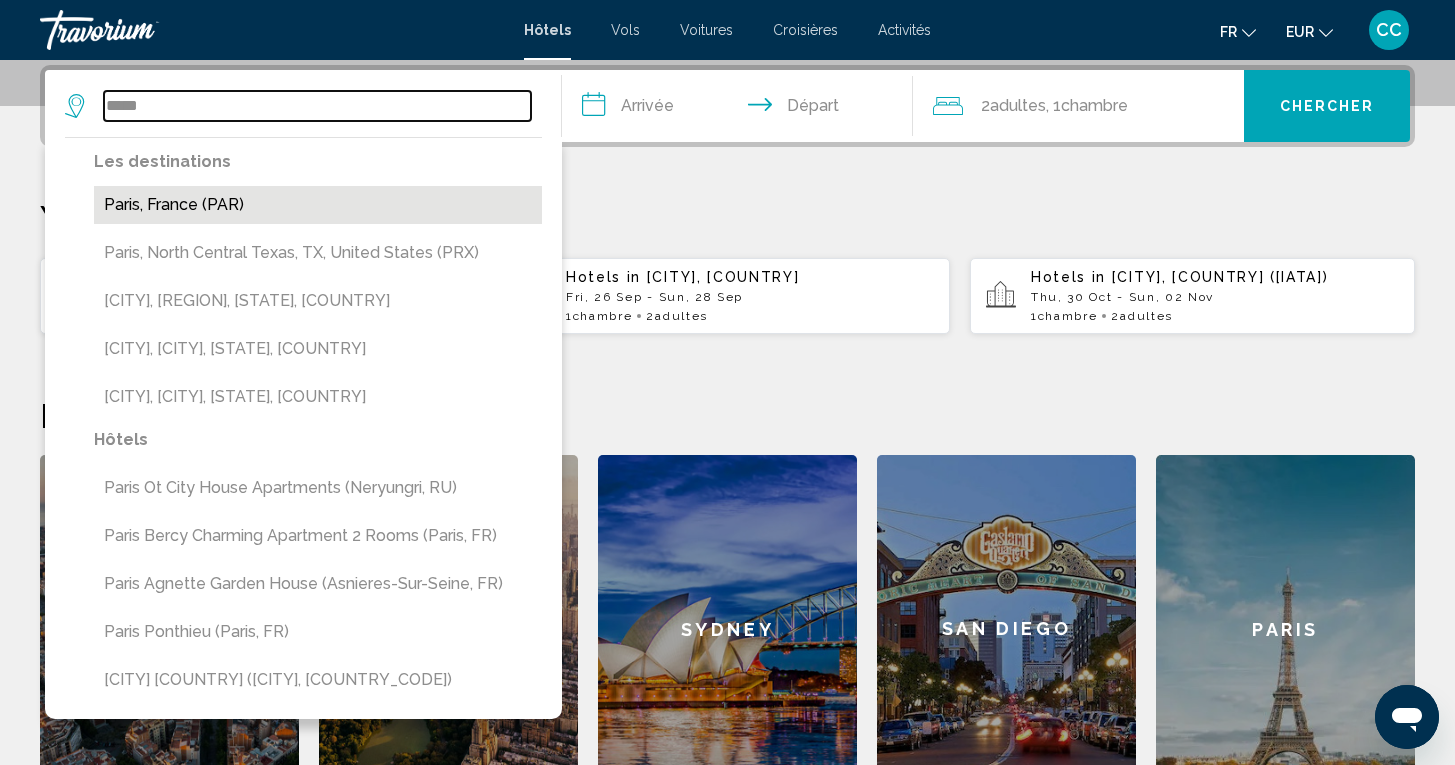 type on "**********" 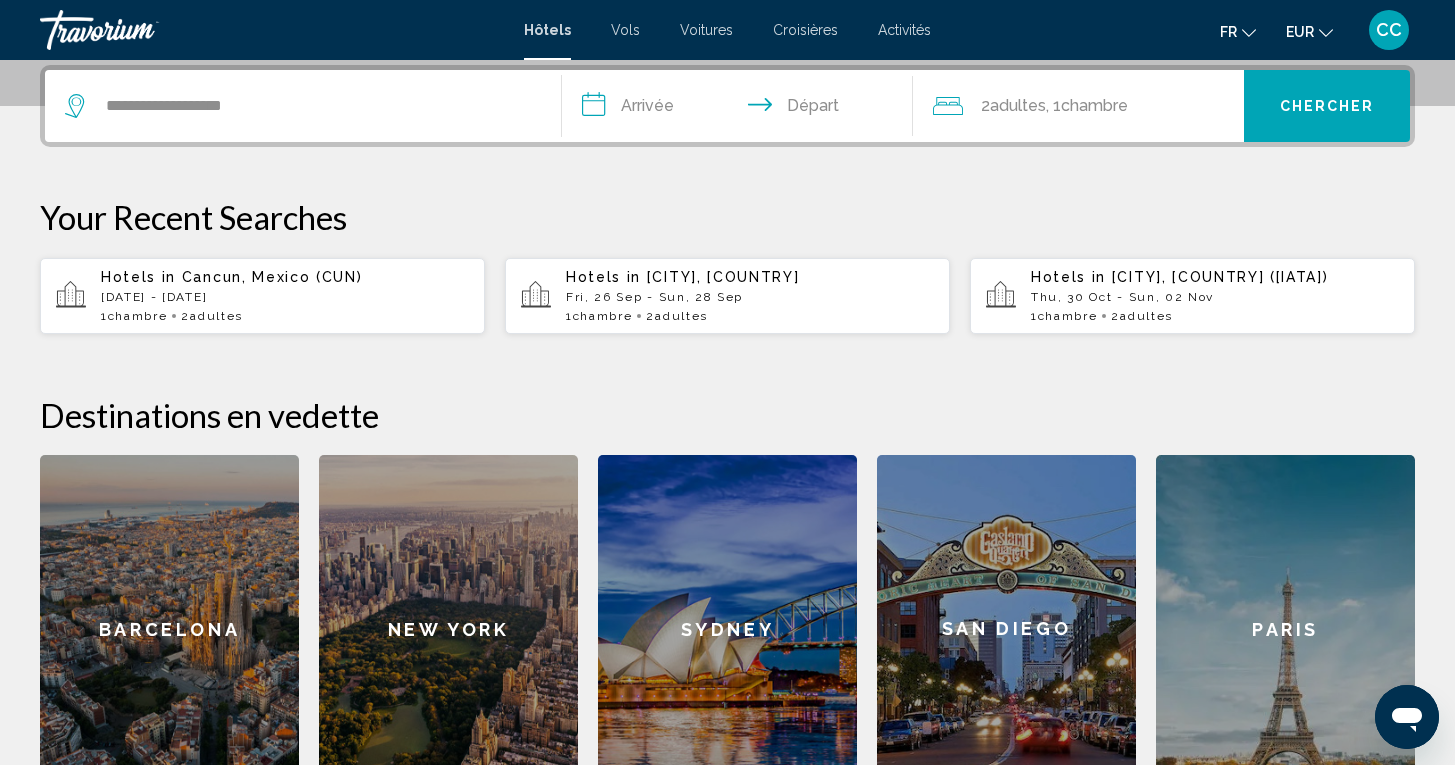 click on "**********" at bounding box center (741, 109) 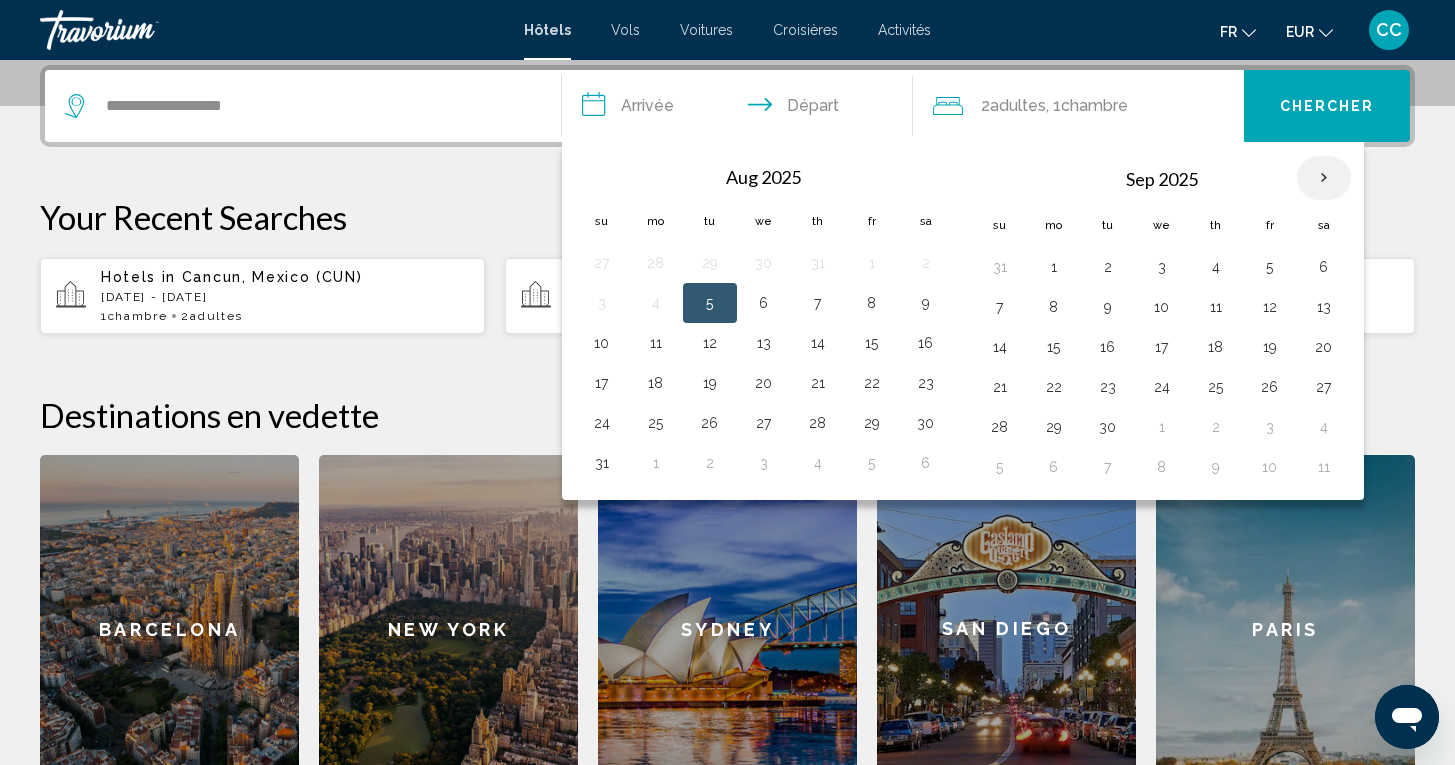 click at bounding box center [1324, 178] 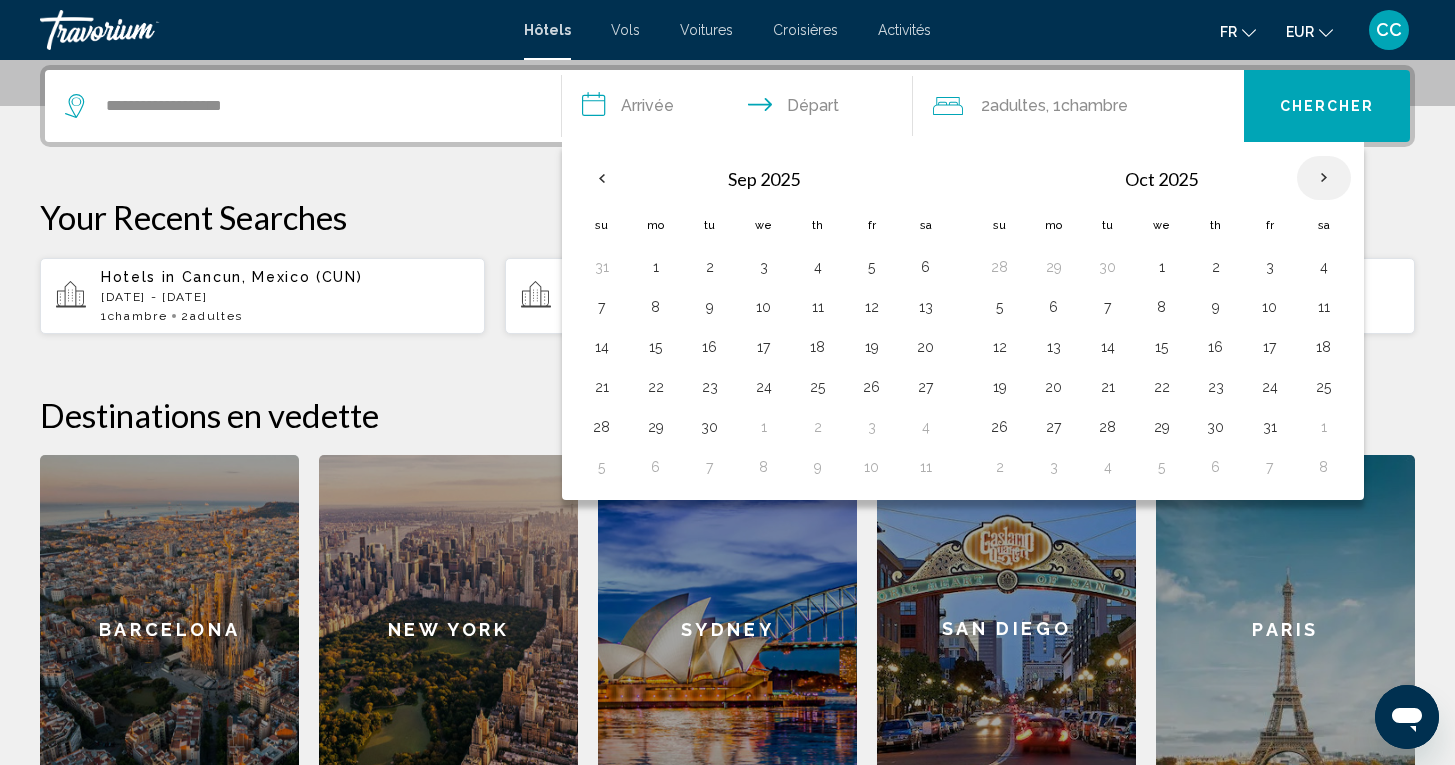 click at bounding box center (1324, 178) 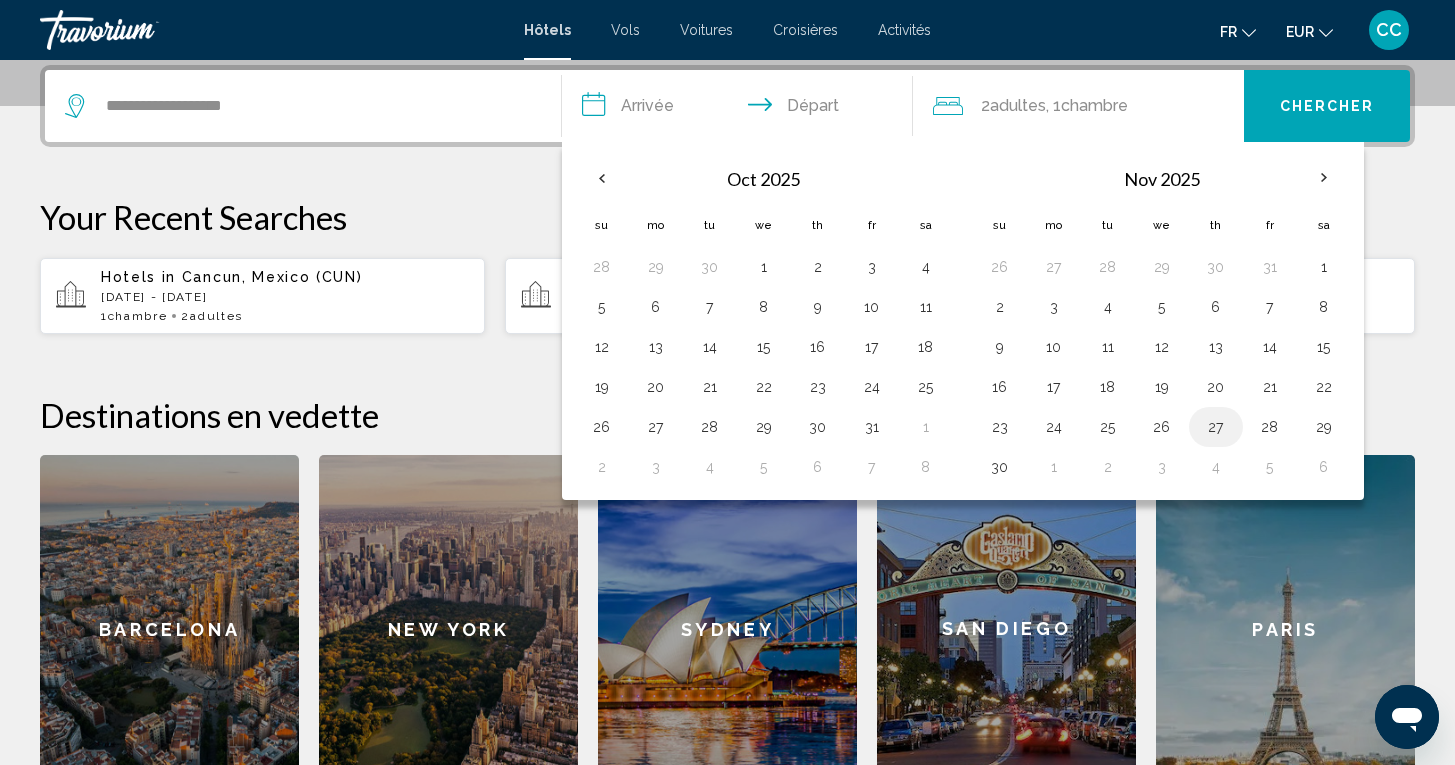click on "27" at bounding box center [1216, 427] 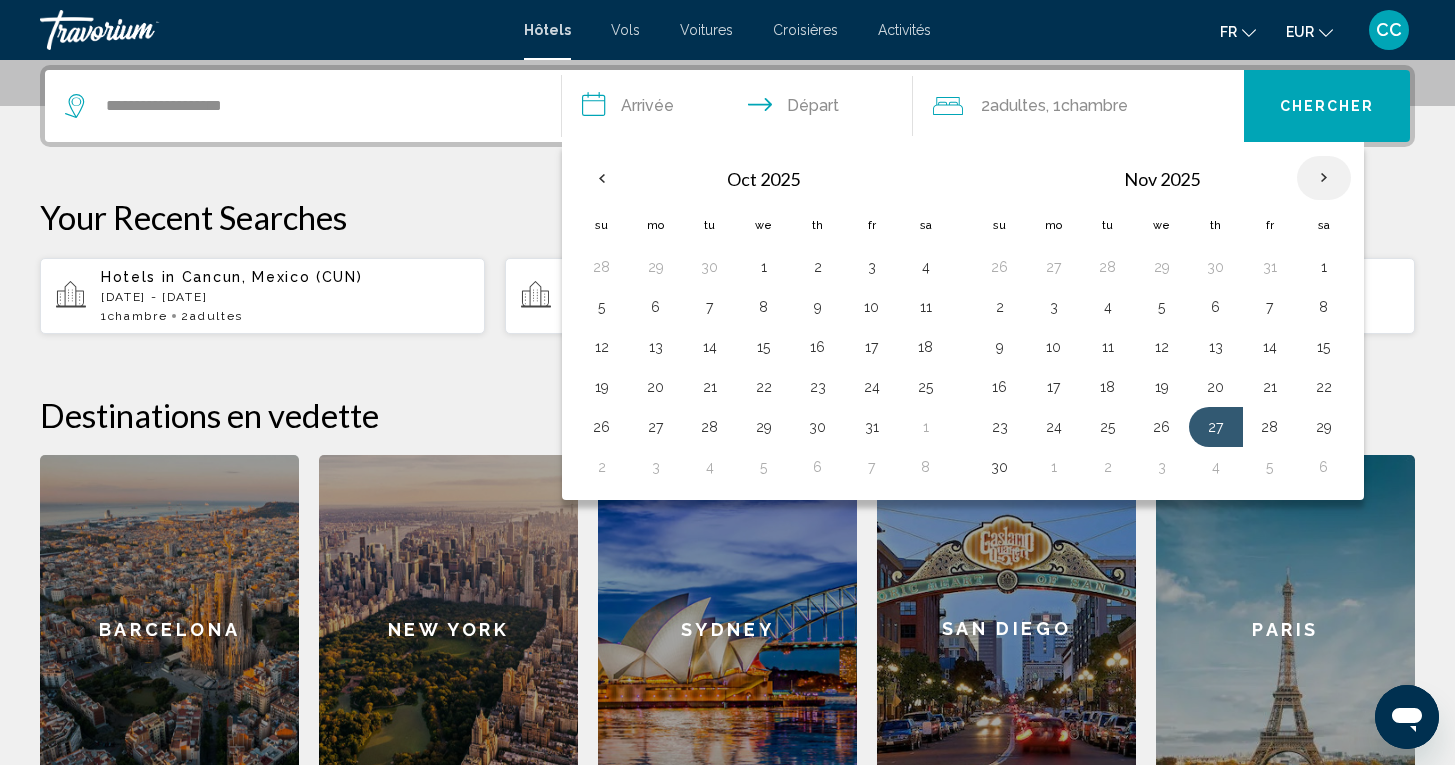 click at bounding box center [1324, 178] 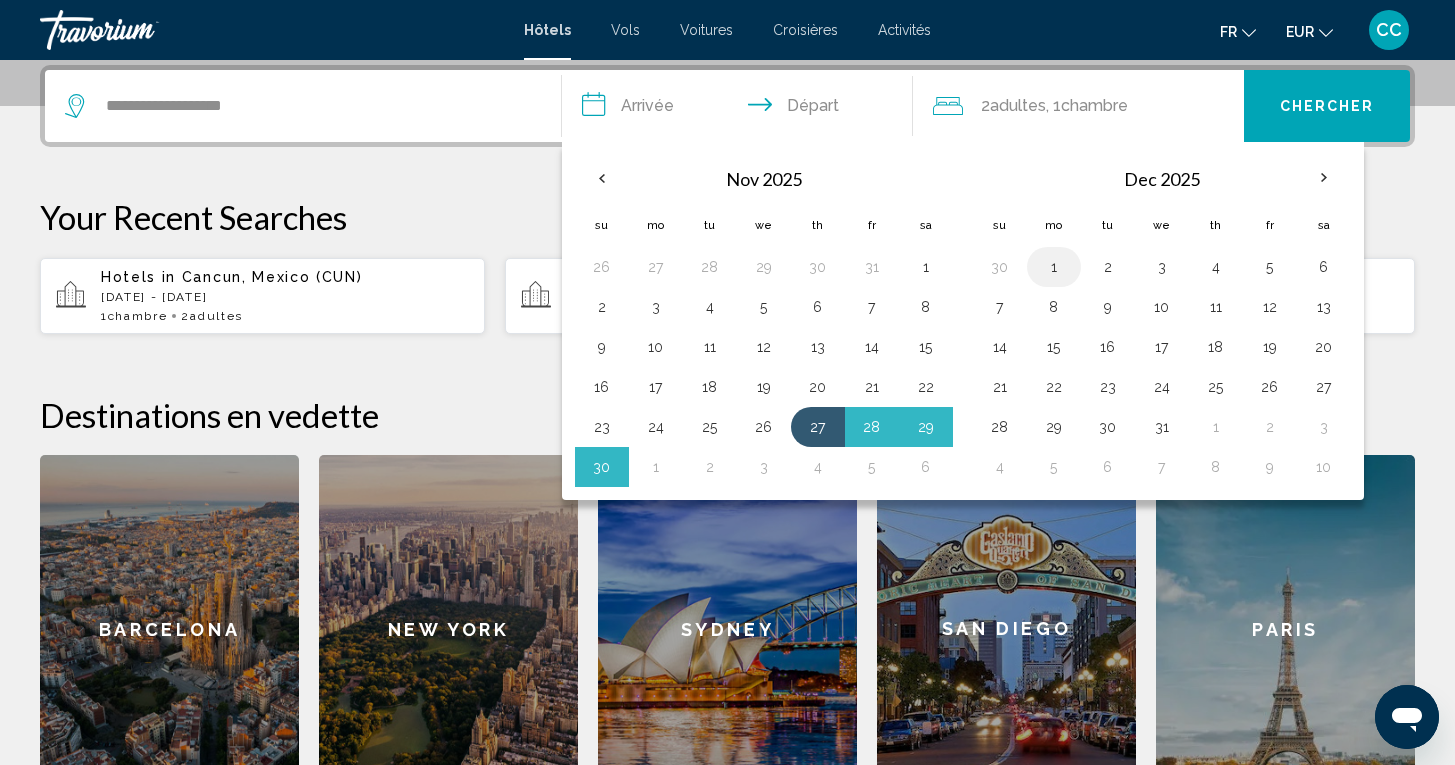 click on "1" at bounding box center [1054, 267] 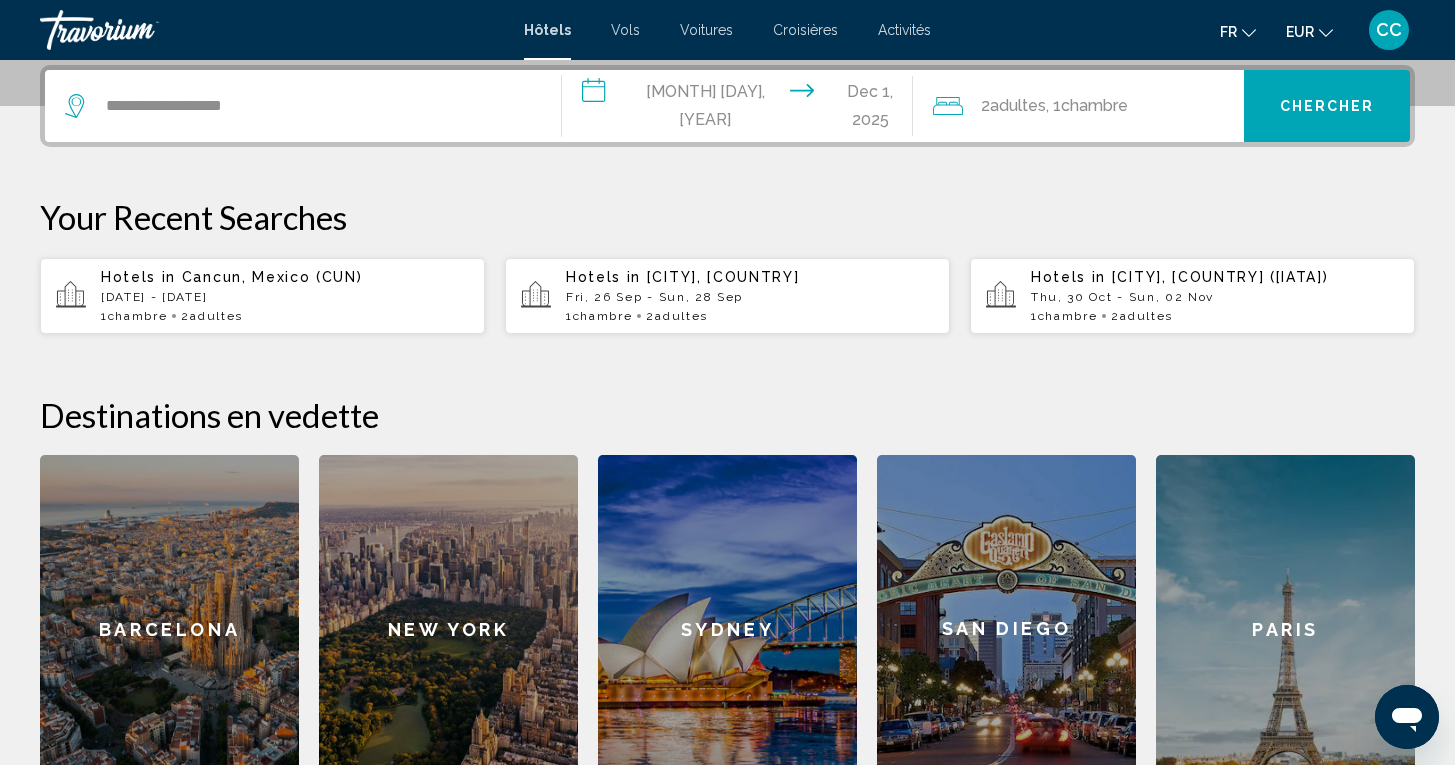 click on "Chambre" 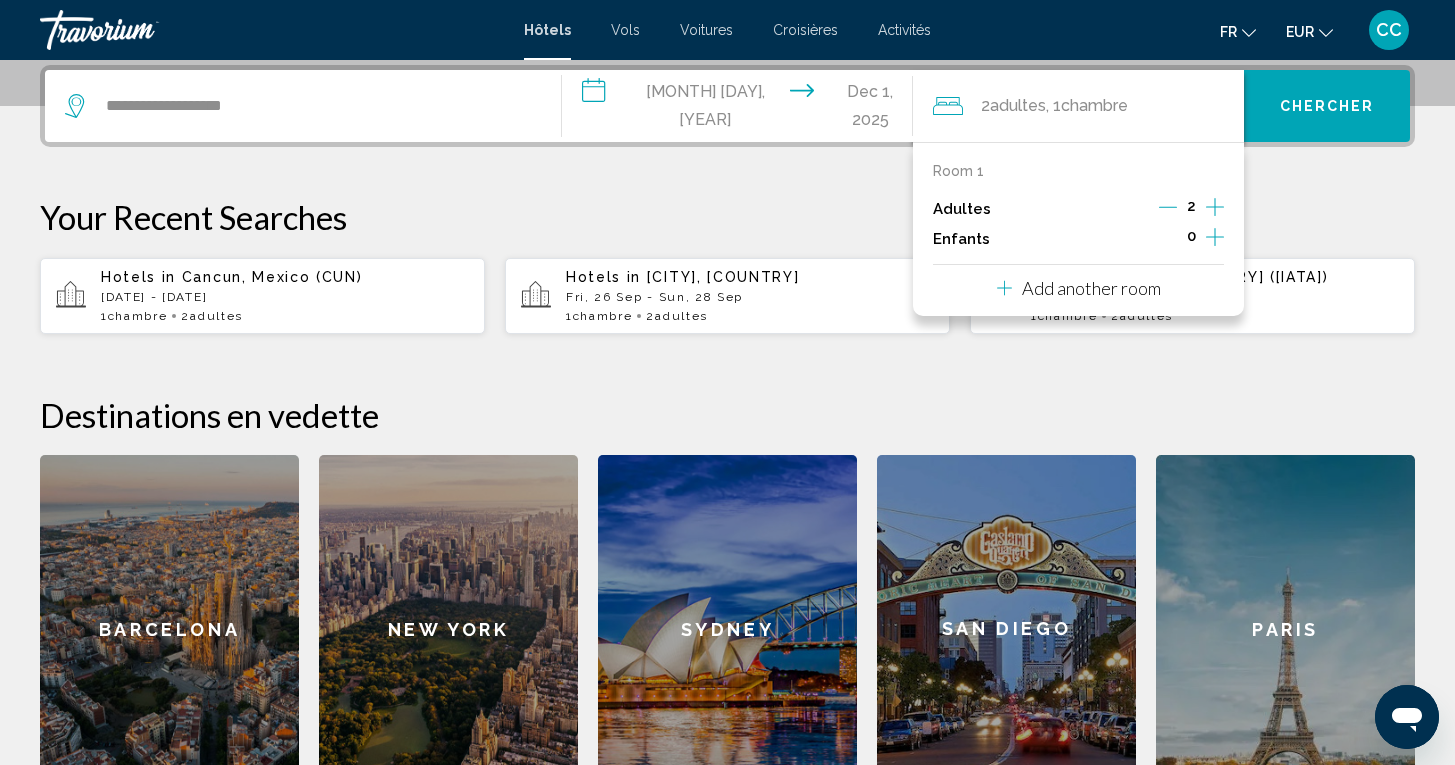 click 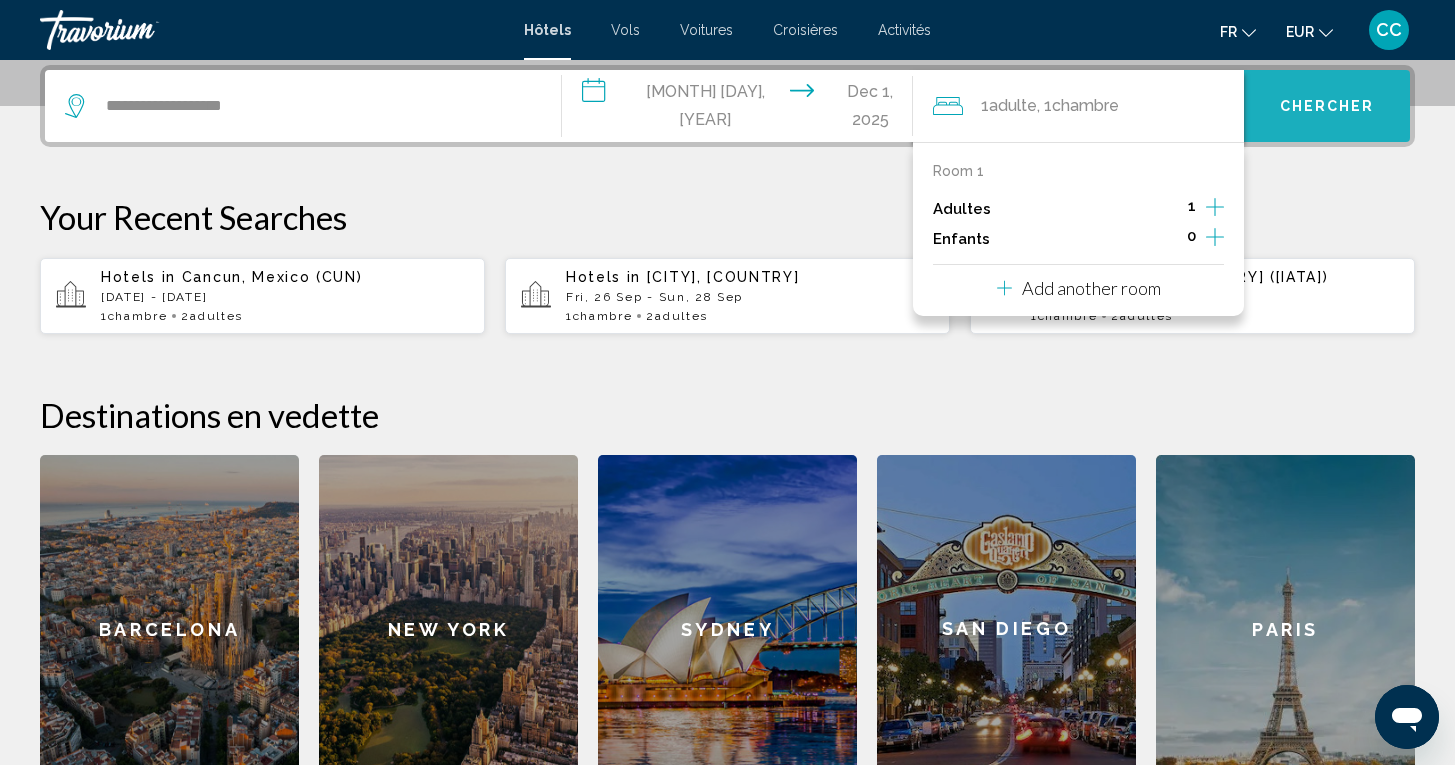 click on "Chercher" at bounding box center [1327, 107] 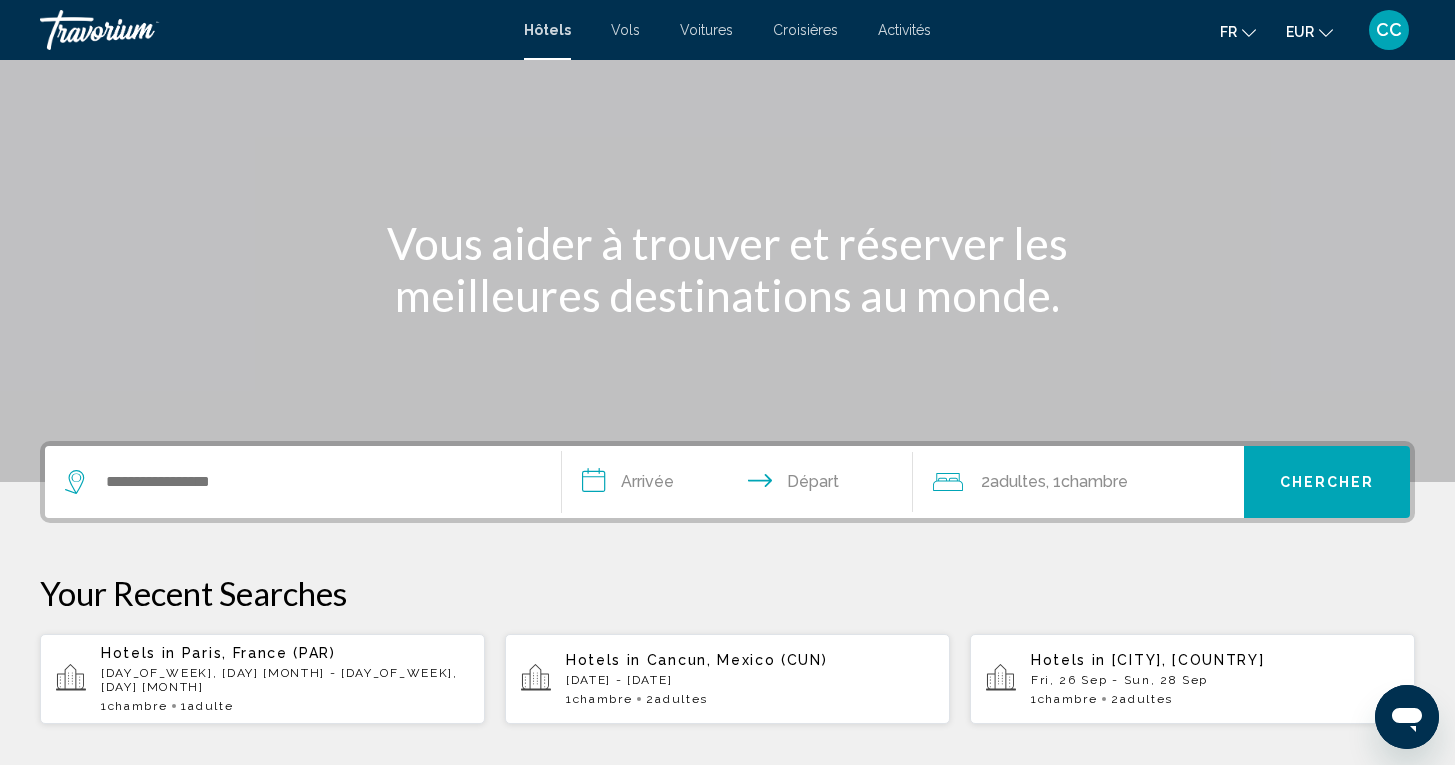 scroll, scrollTop: 126, scrollLeft: 0, axis: vertical 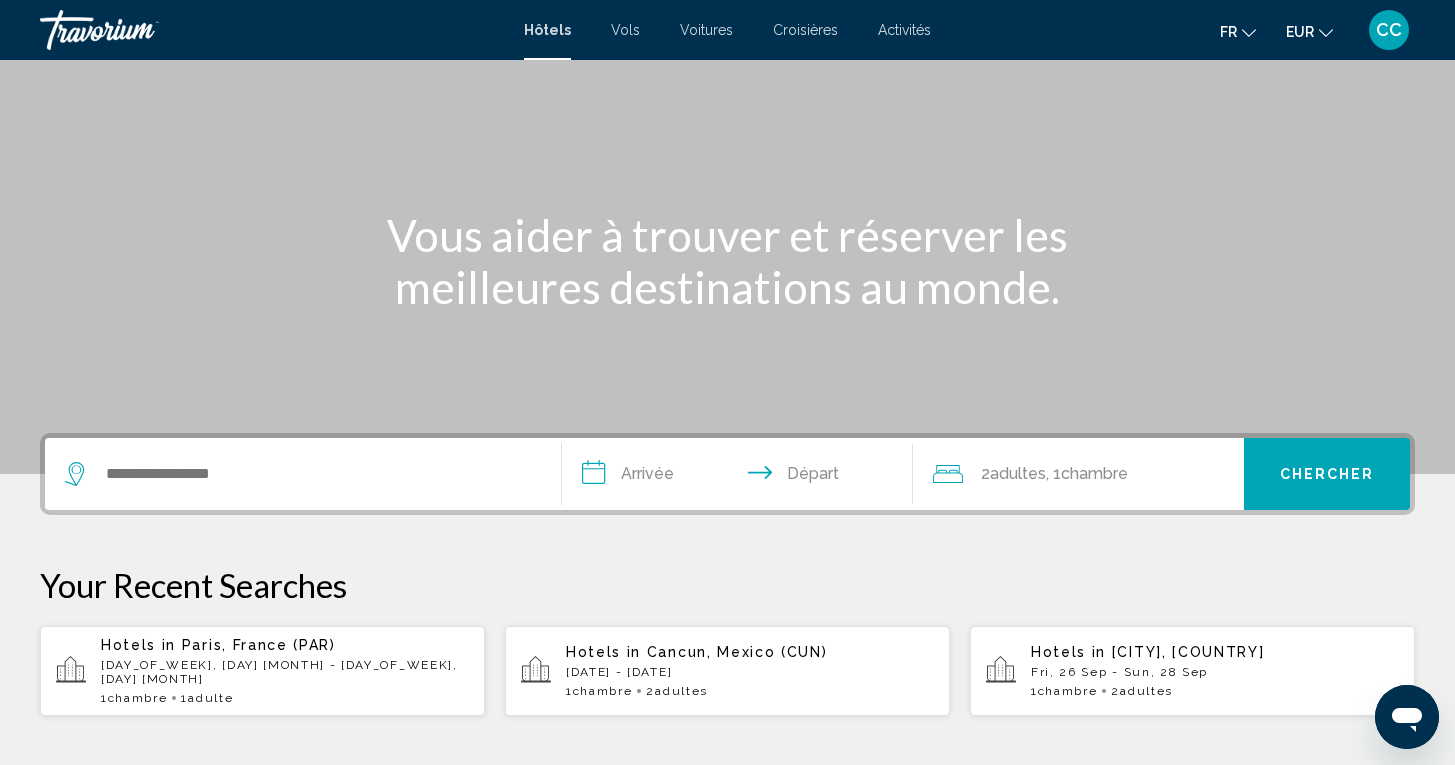 click on "[DAY_OF_WEEK], [DAY] [MONTH] - [DAY_OF_WEEK], [DAY] [MONTH]" at bounding box center [285, 672] 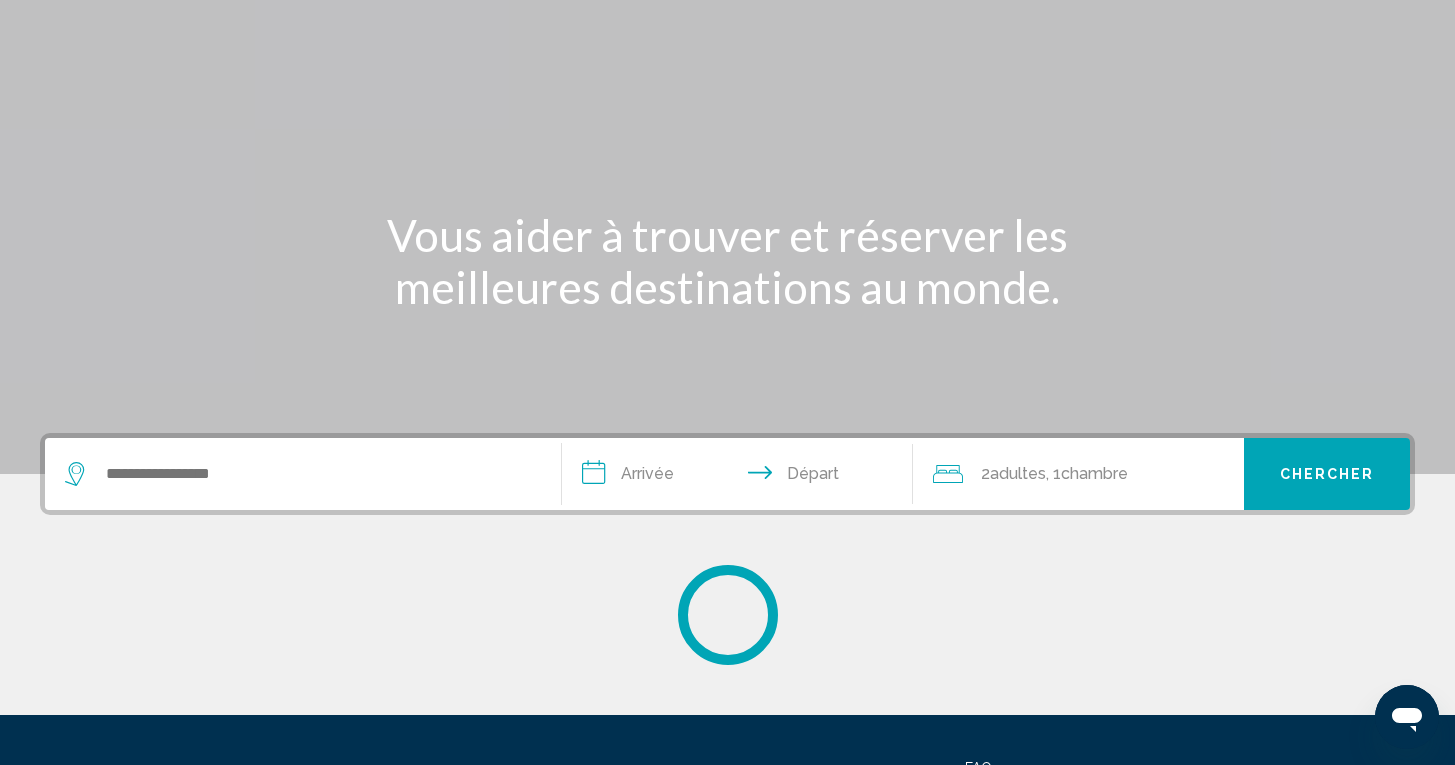 scroll, scrollTop: 0, scrollLeft: 0, axis: both 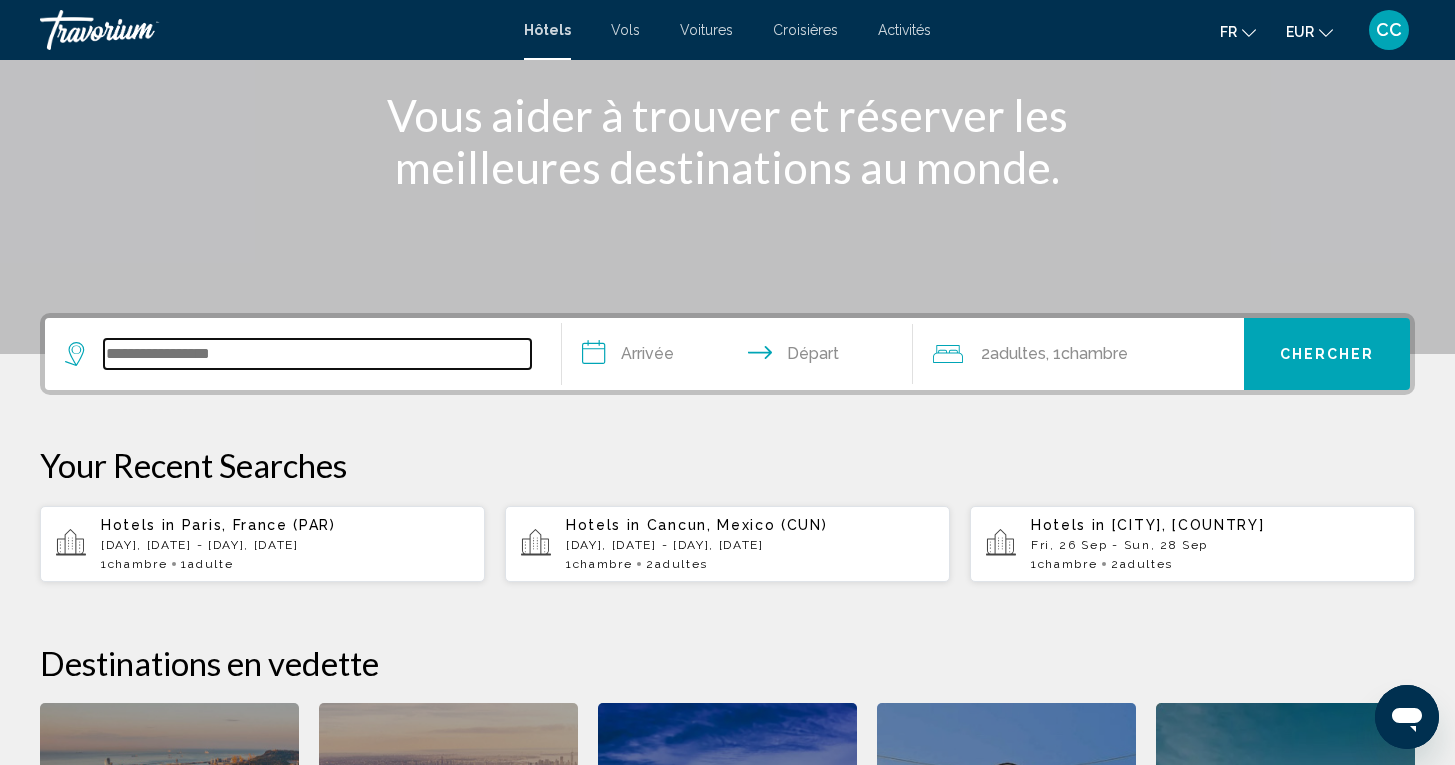 click at bounding box center (317, 354) 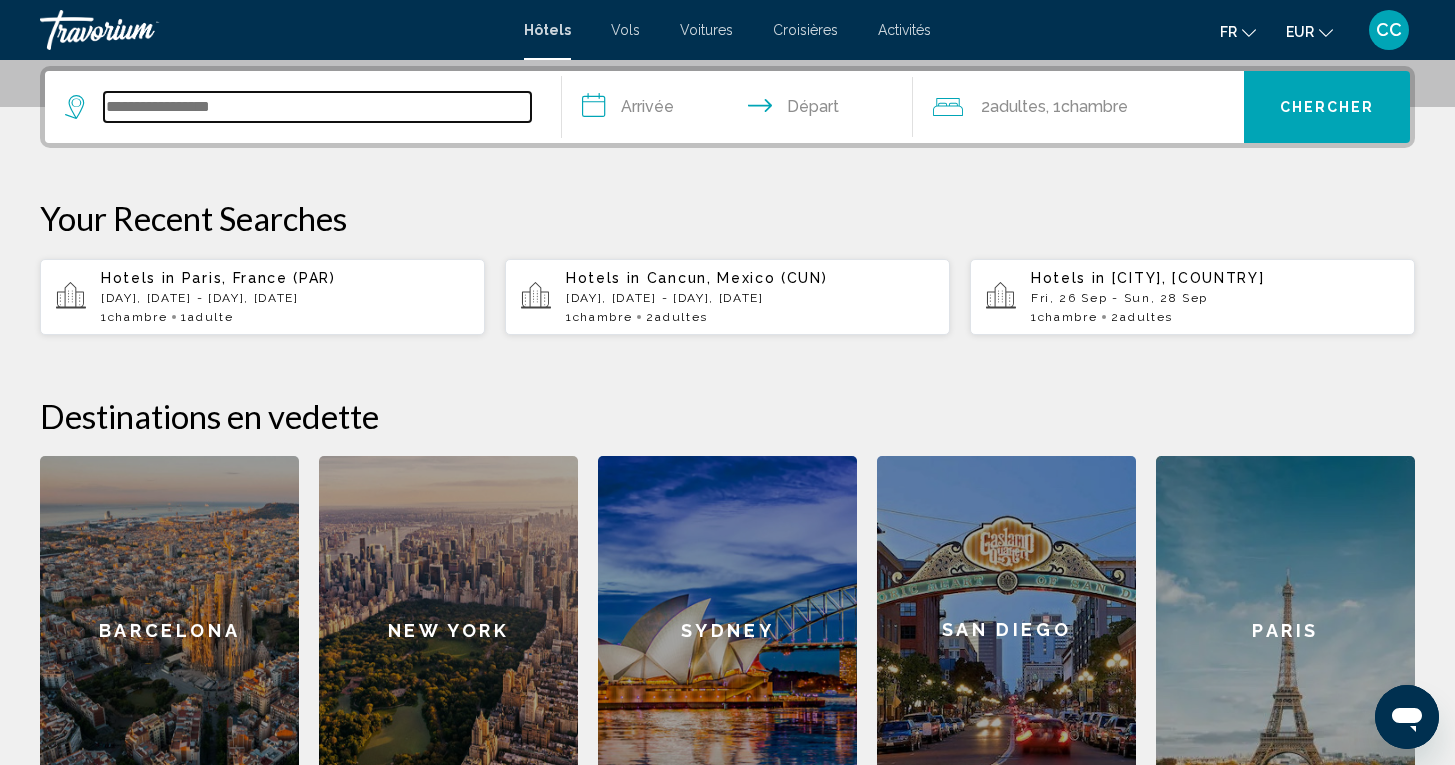 scroll, scrollTop: 494, scrollLeft: 0, axis: vertical 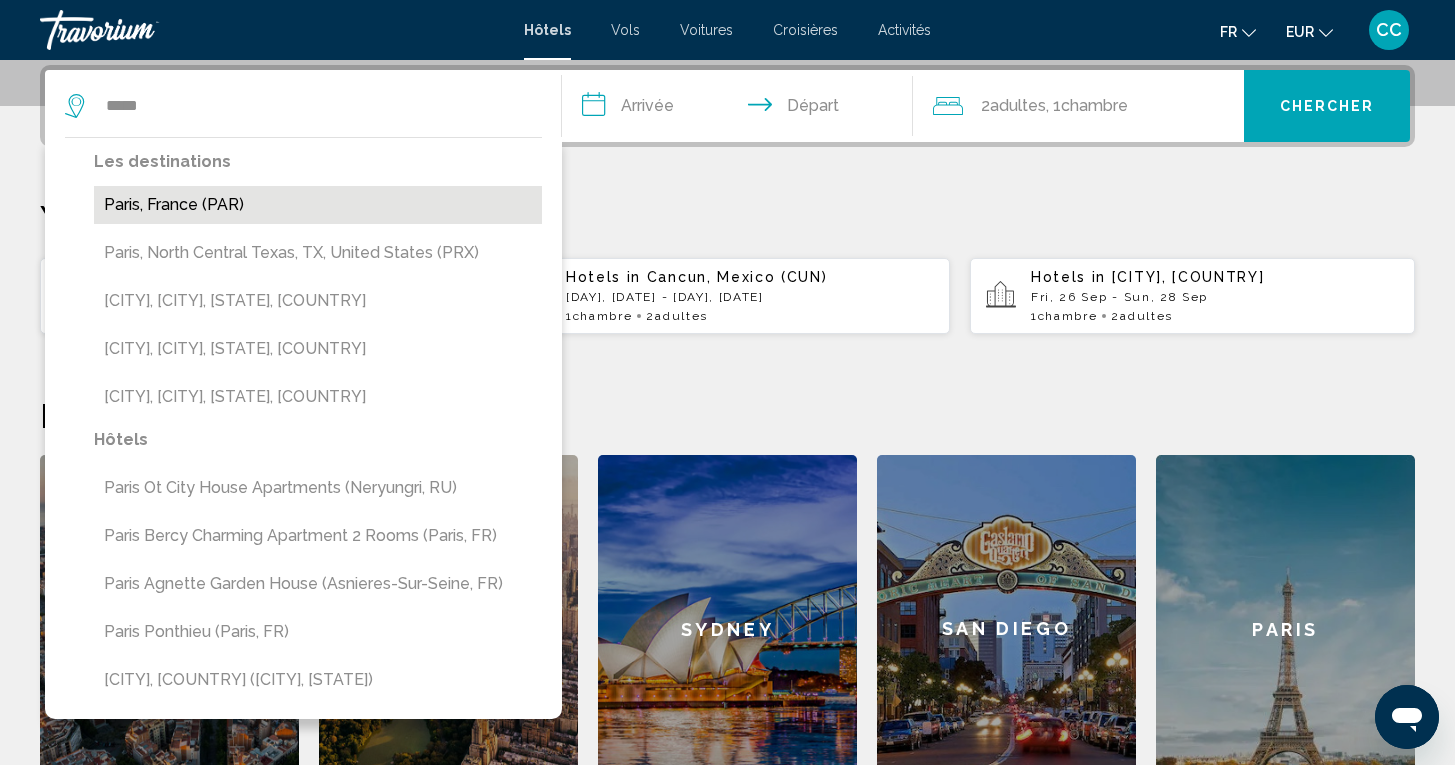 click on "Paris, France (PAR)" at bounding box center [318, 205] 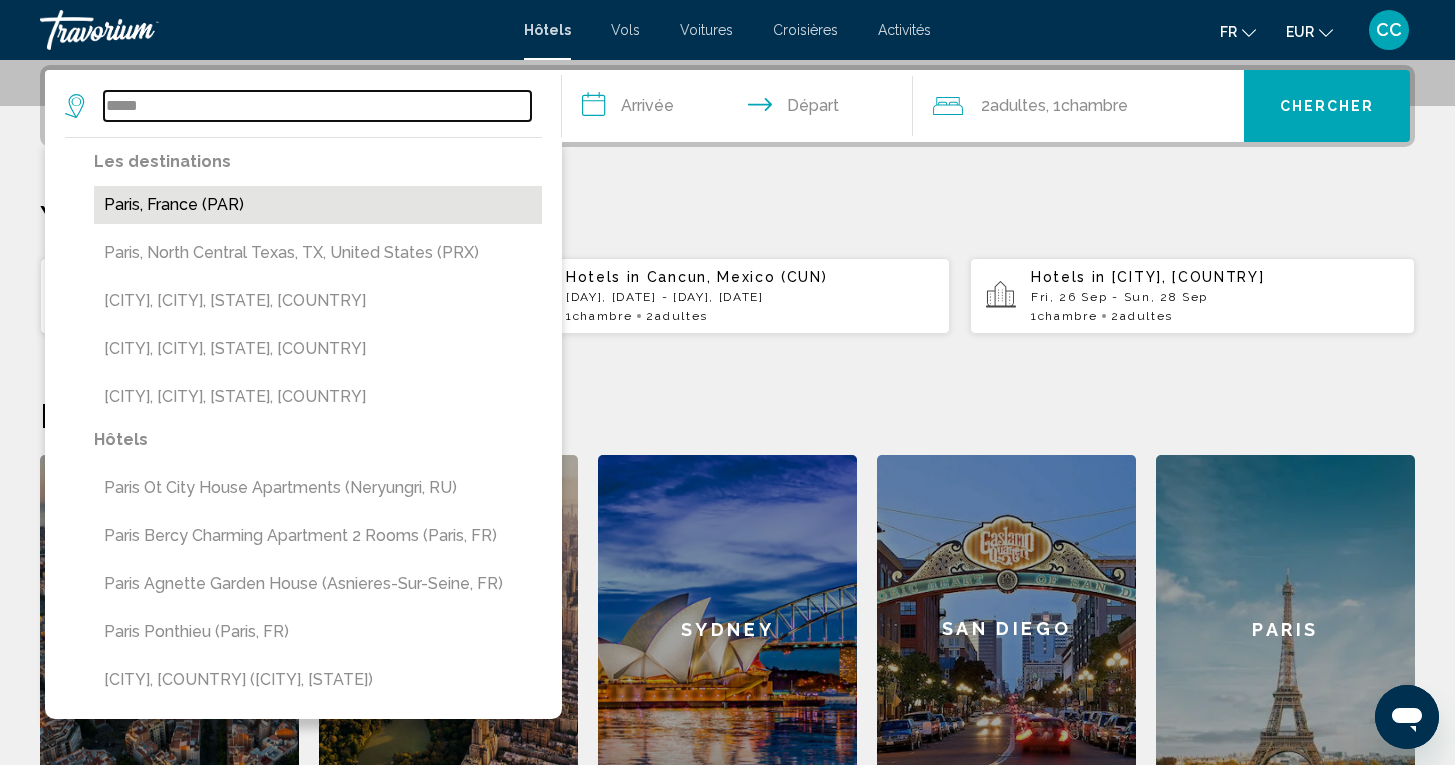 type on "**********" 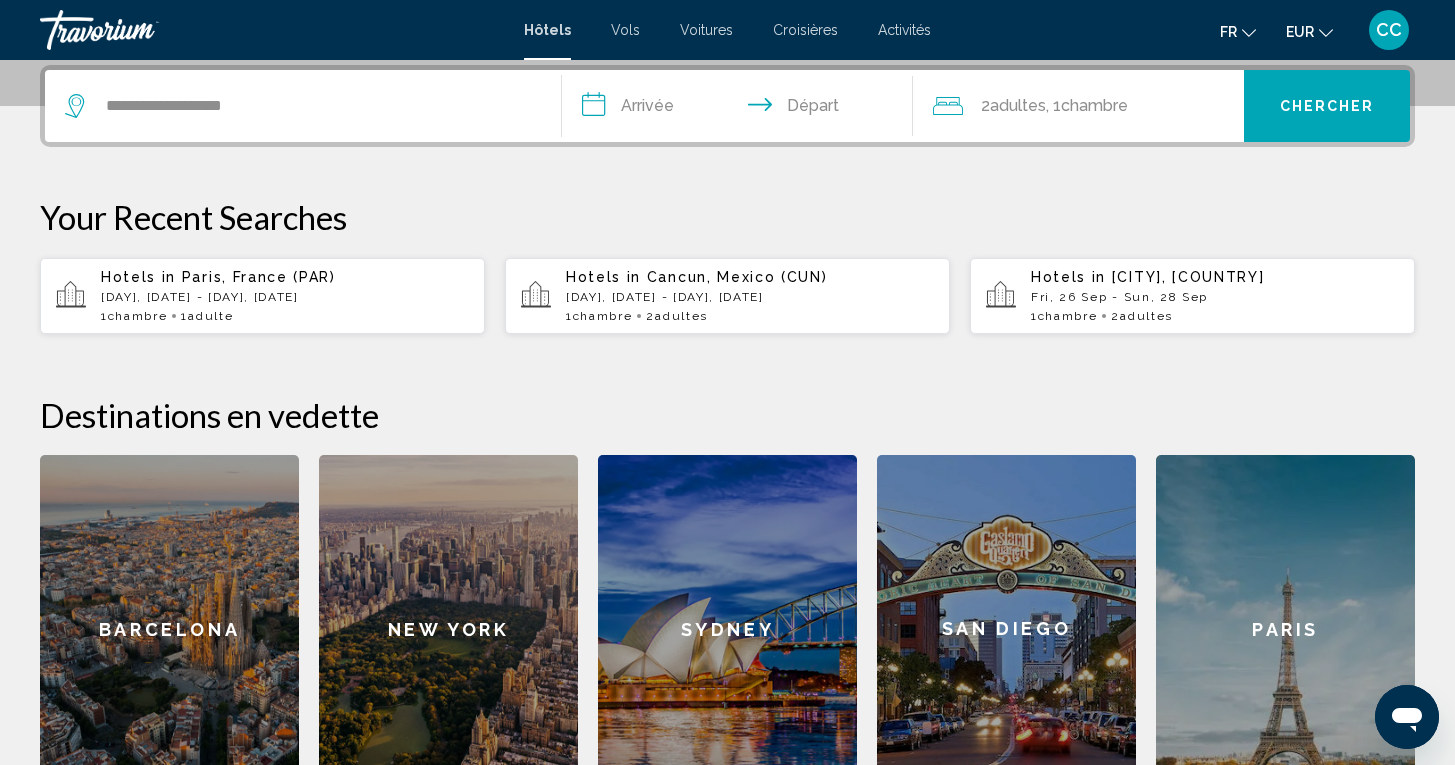 click on "**********" at bounding box center (741, 109) 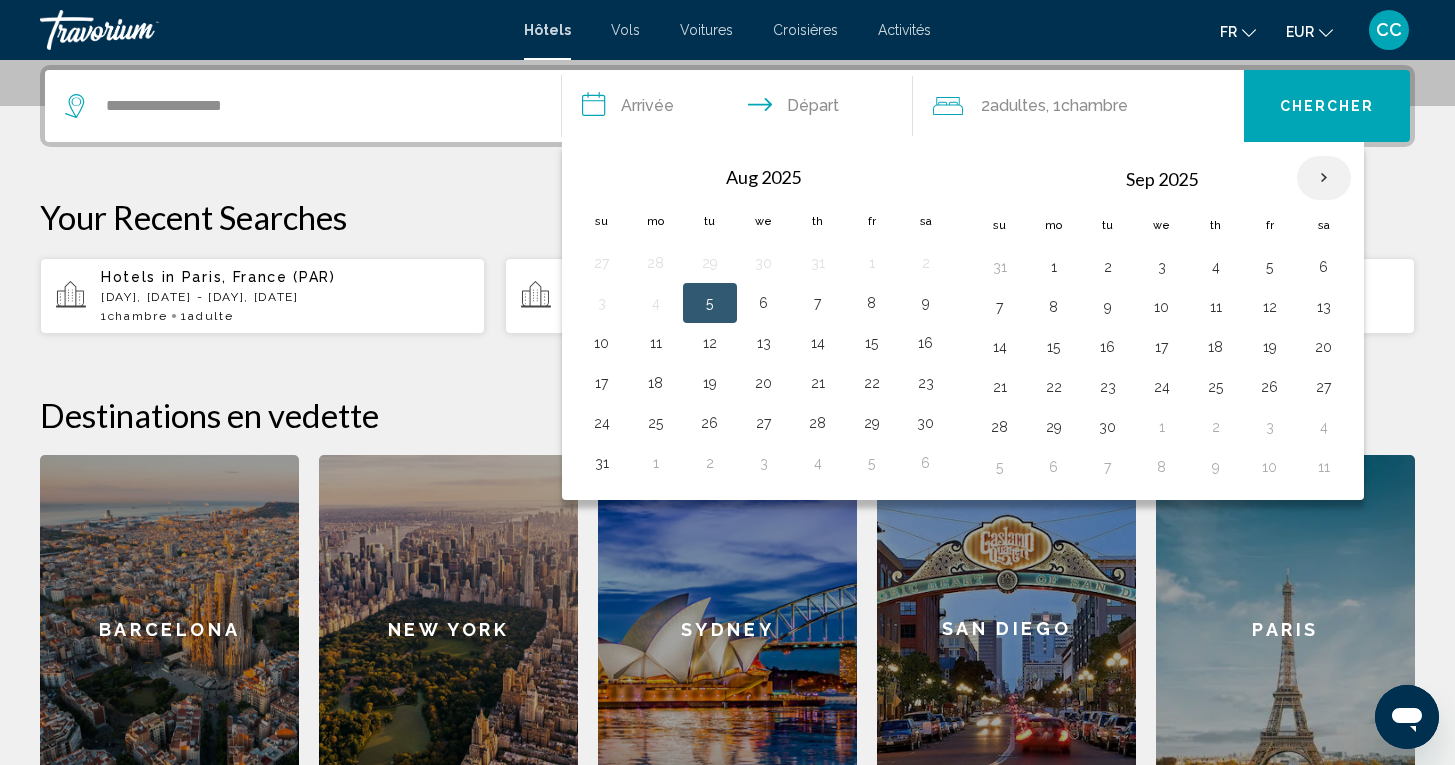 click at bounding box center [1324, 178] 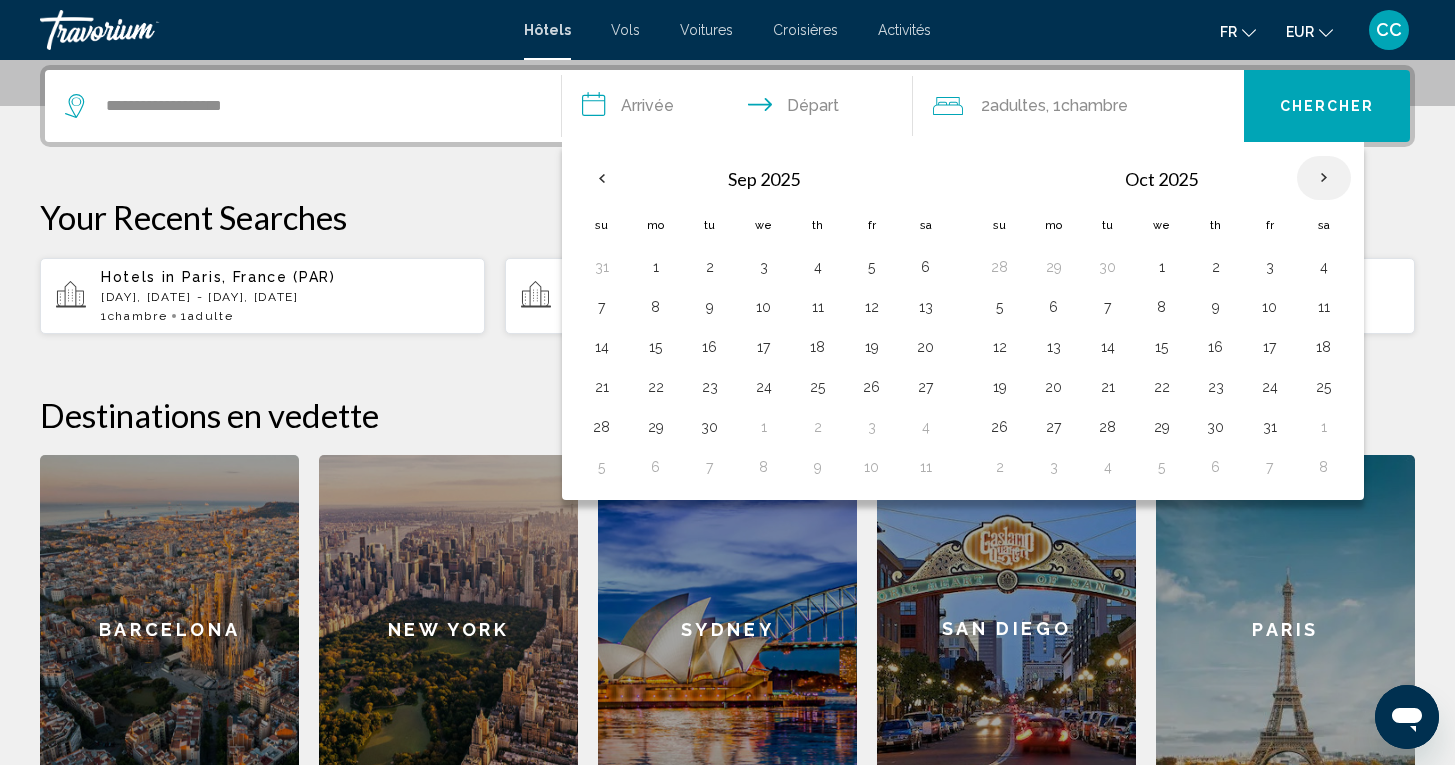 click at bounding box center [1324, 178] 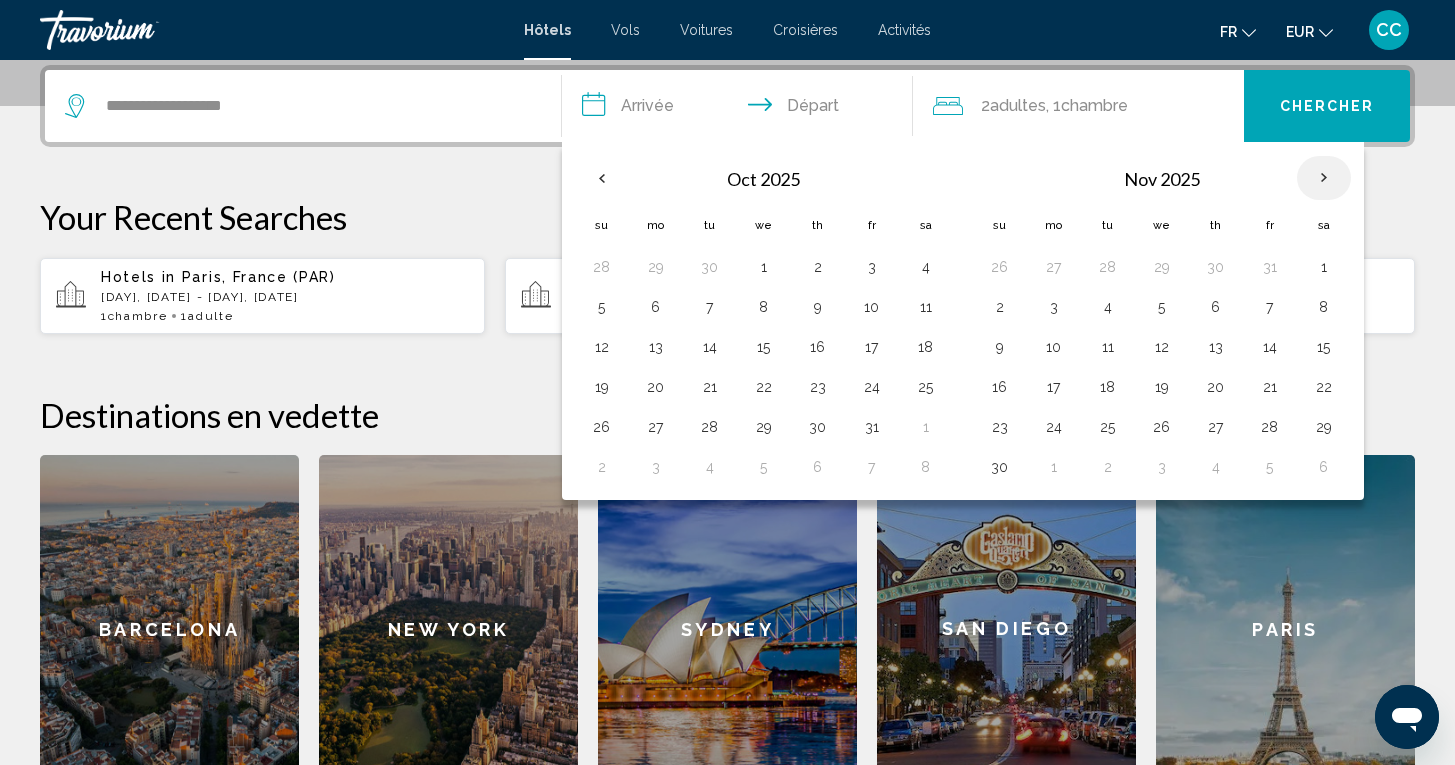 click at bounding box center (1324, 178) 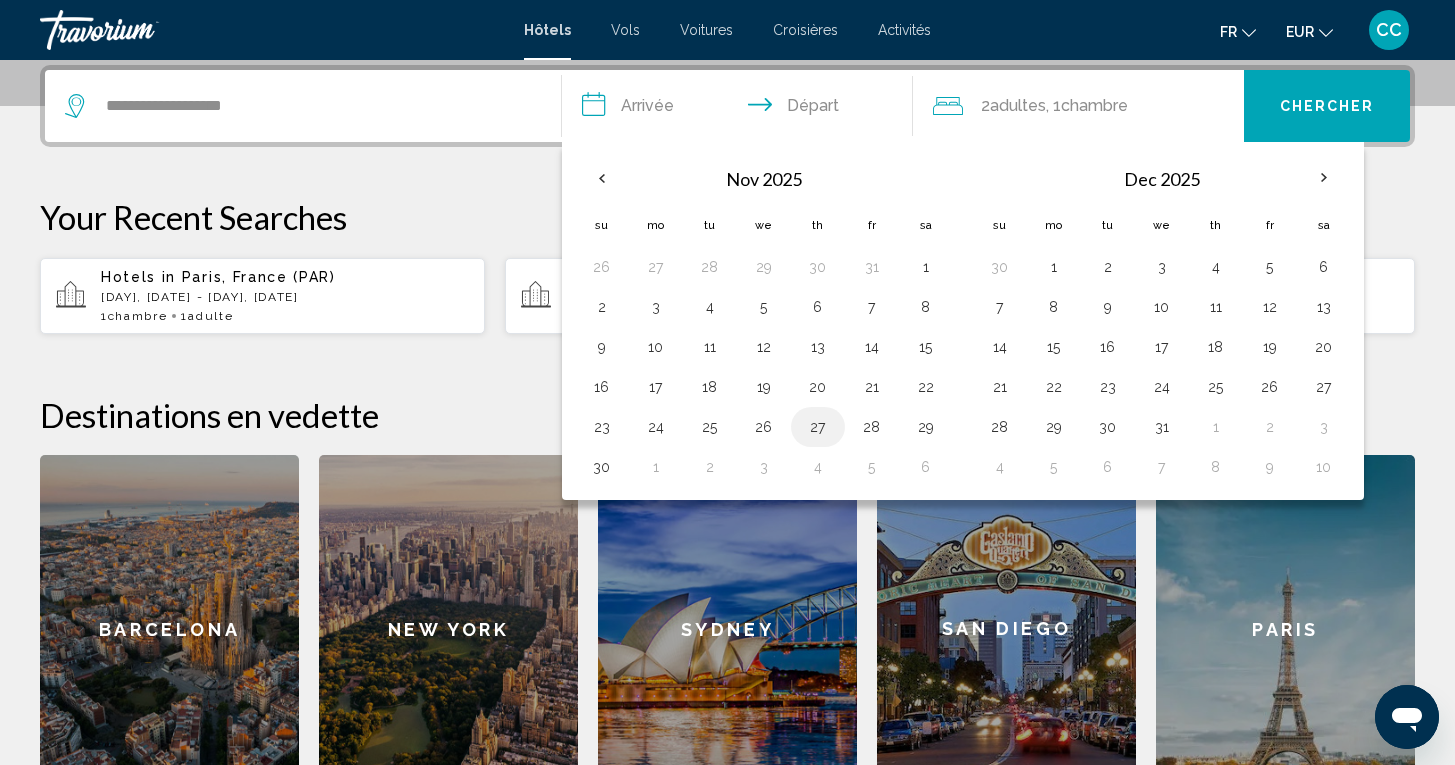 click on "27" at bounding box center (818, 427) 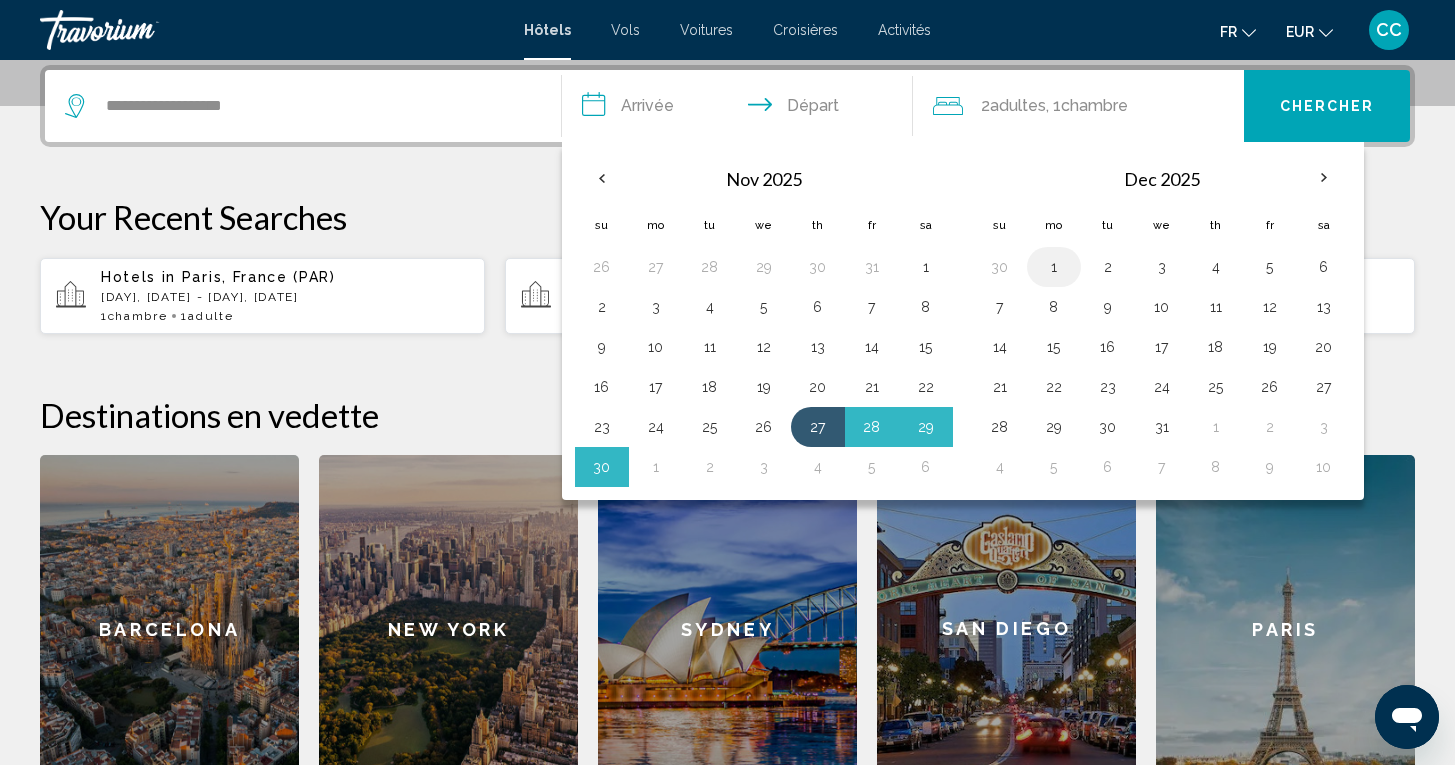 click on "1" at bounding box center [1054, 267] 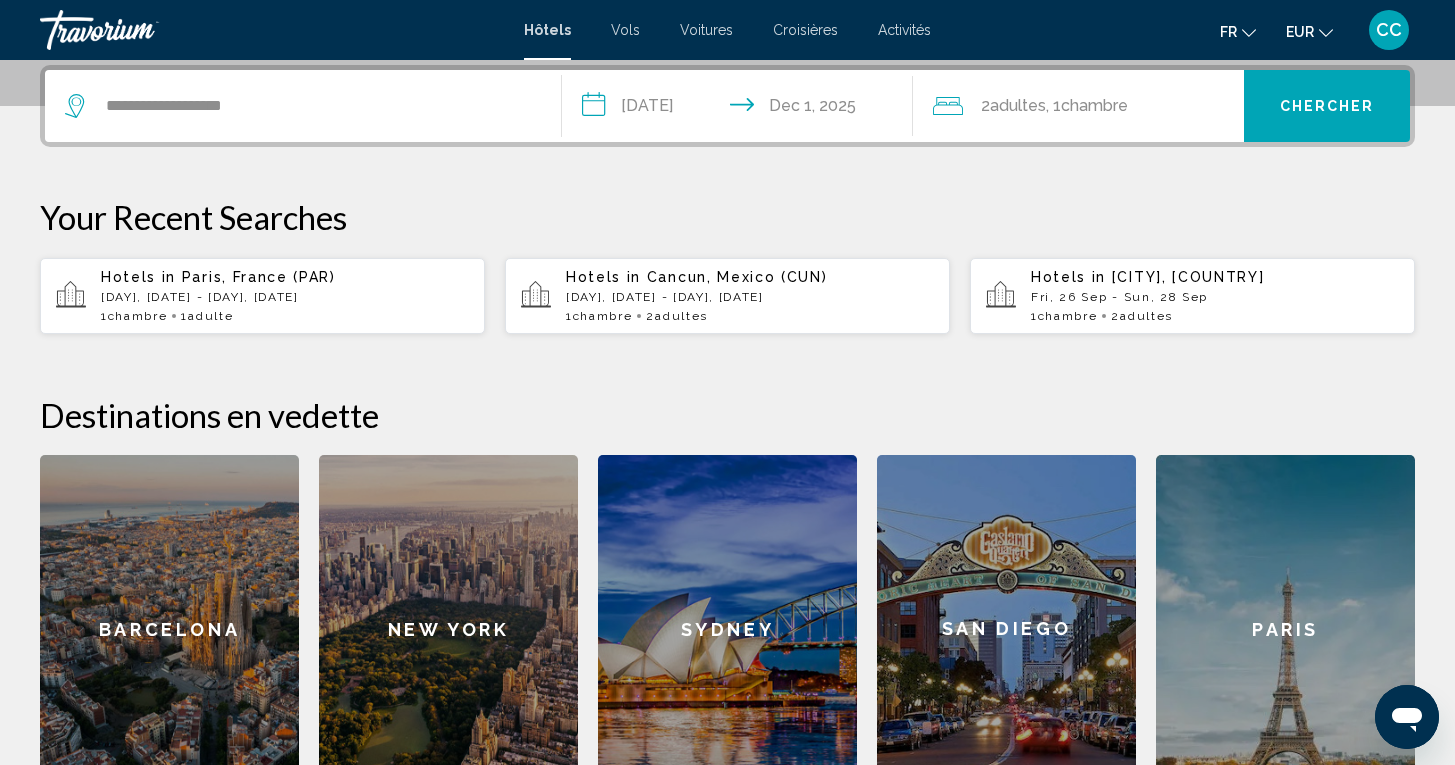 click on "Chambre" 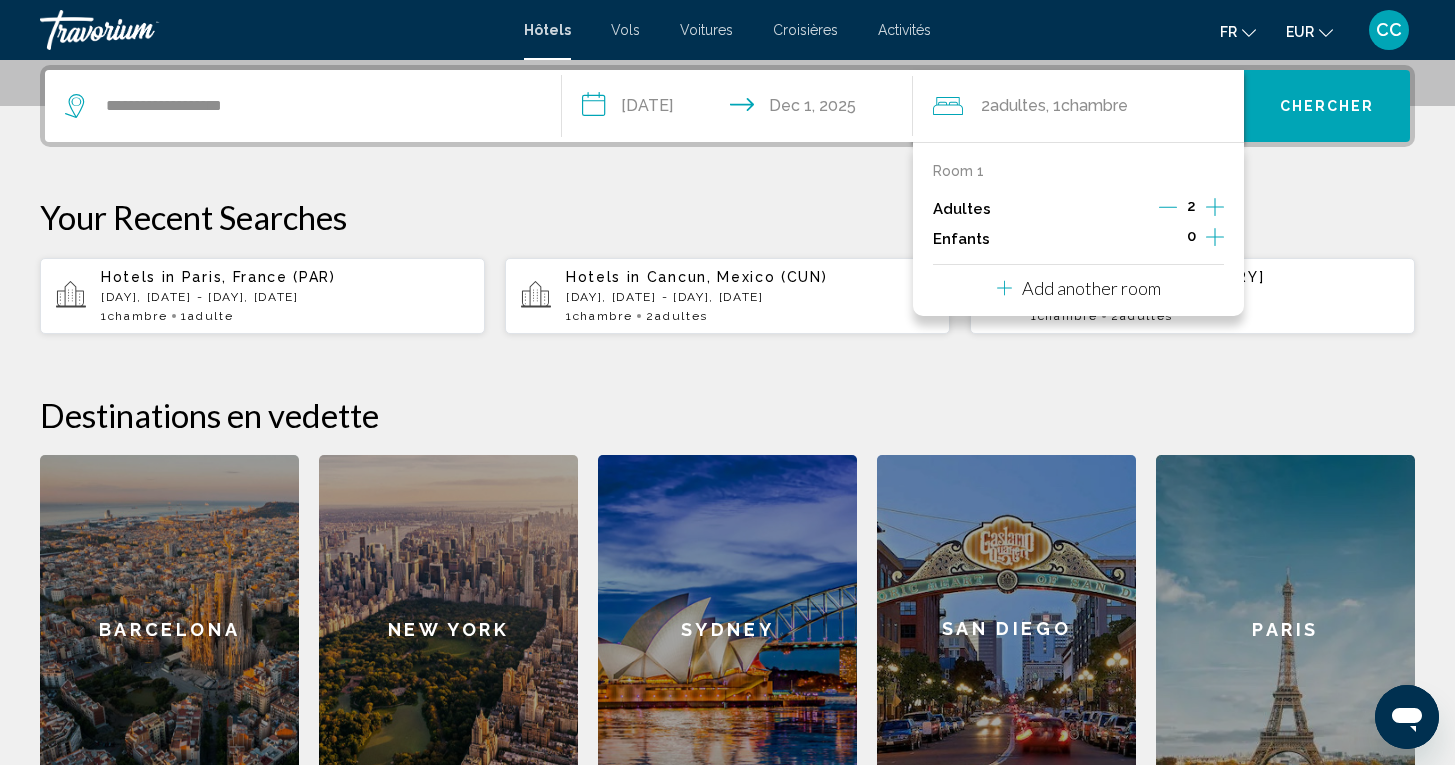 click on "Adultes
2" at bounding box center [1078, 209] 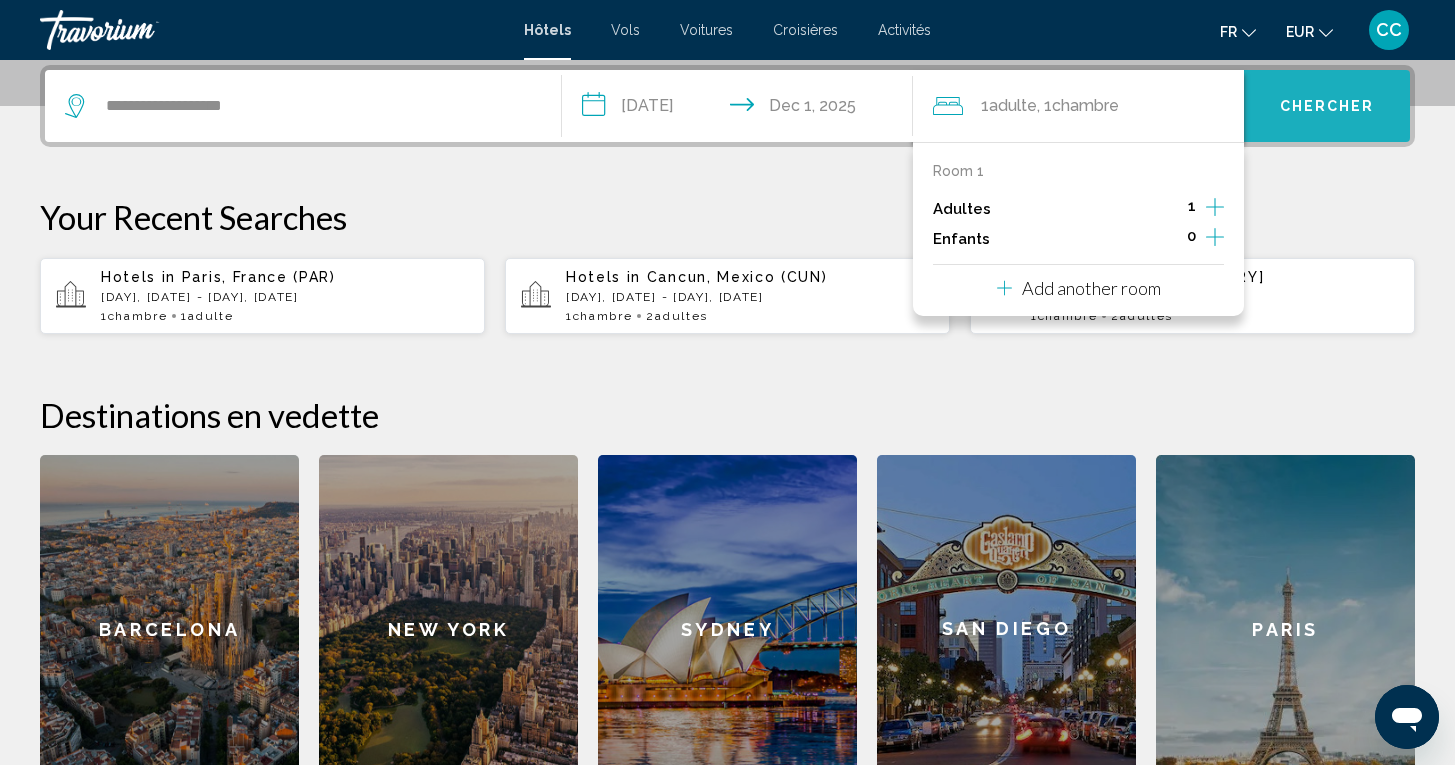 click on "Chercher" at bounding box center (1327, 107) 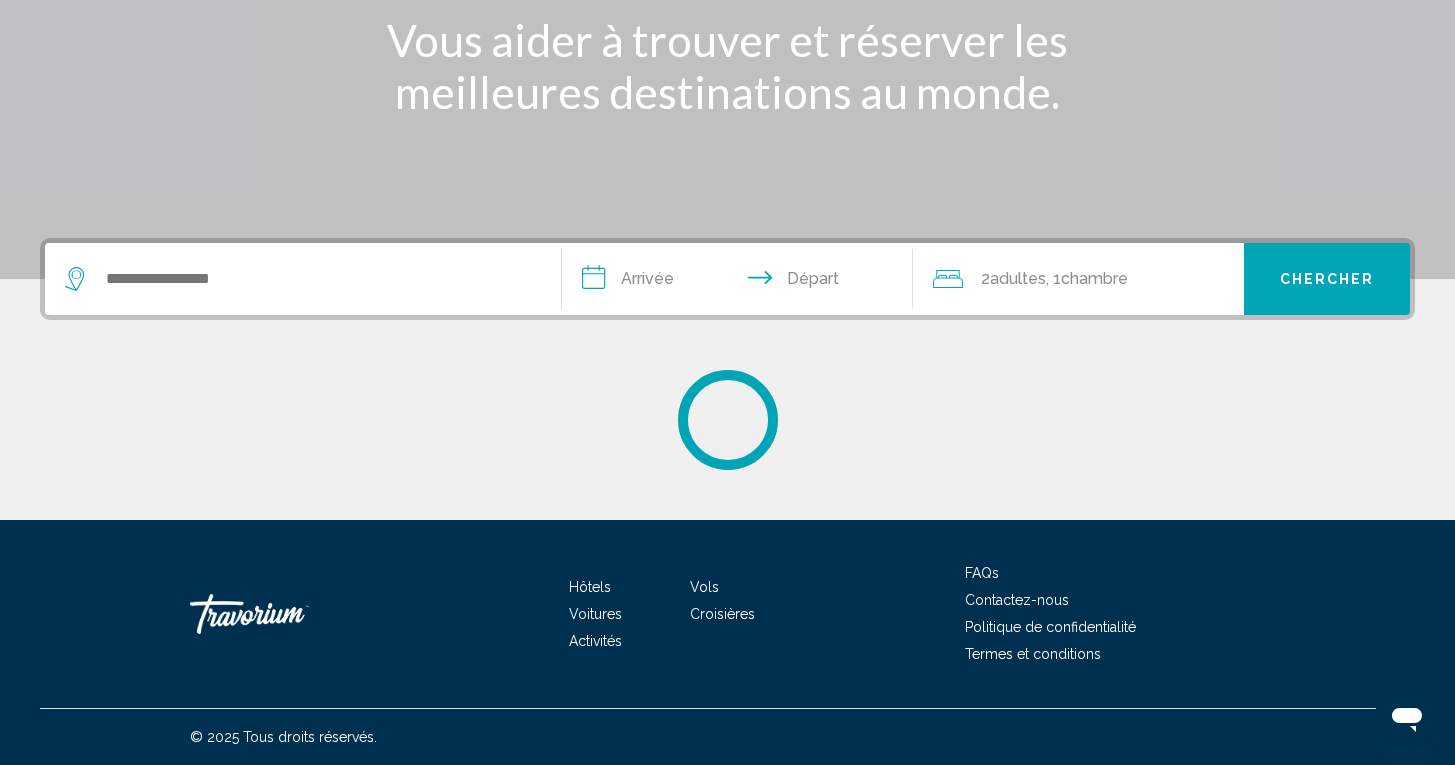 scroll, scrollTop: 0, scrollLeft: 0, axis: both 